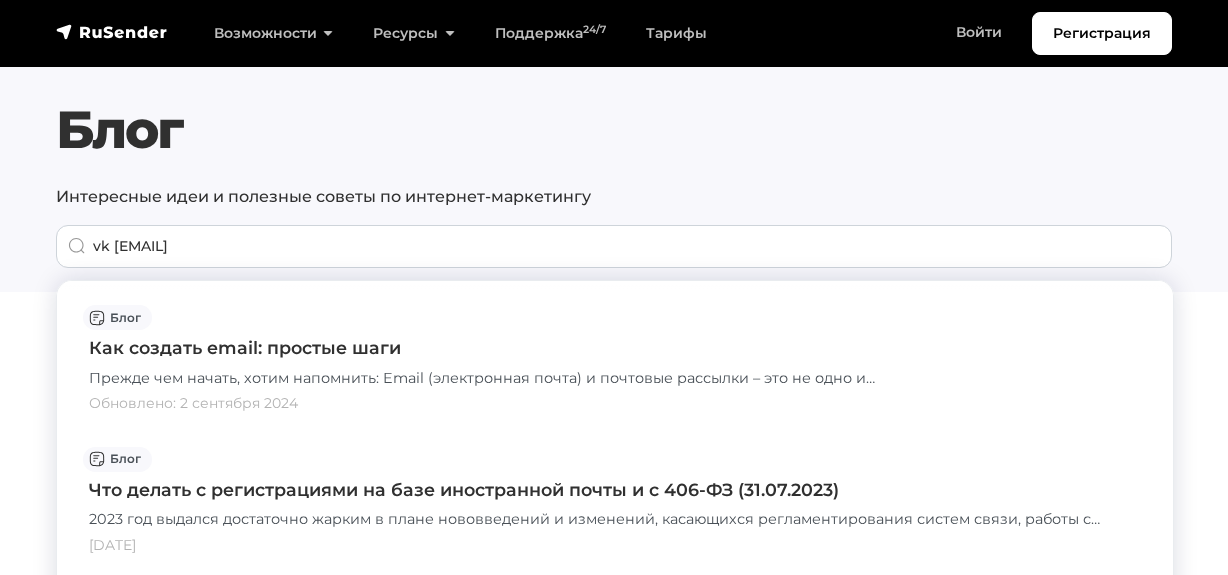 scroll, scrollTop: 181, scrollLeft: 0, axis: vertical 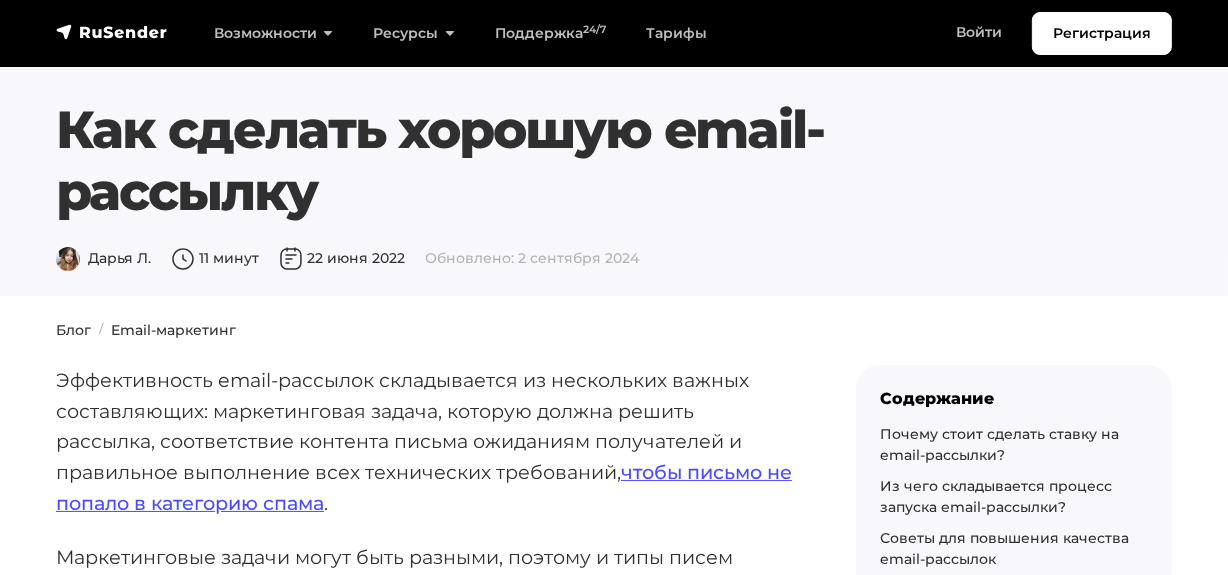 drag, startPoint x: 62, startPoint y: 118, endPoint x: 350, endPoint y: 219, distance: 305.19666 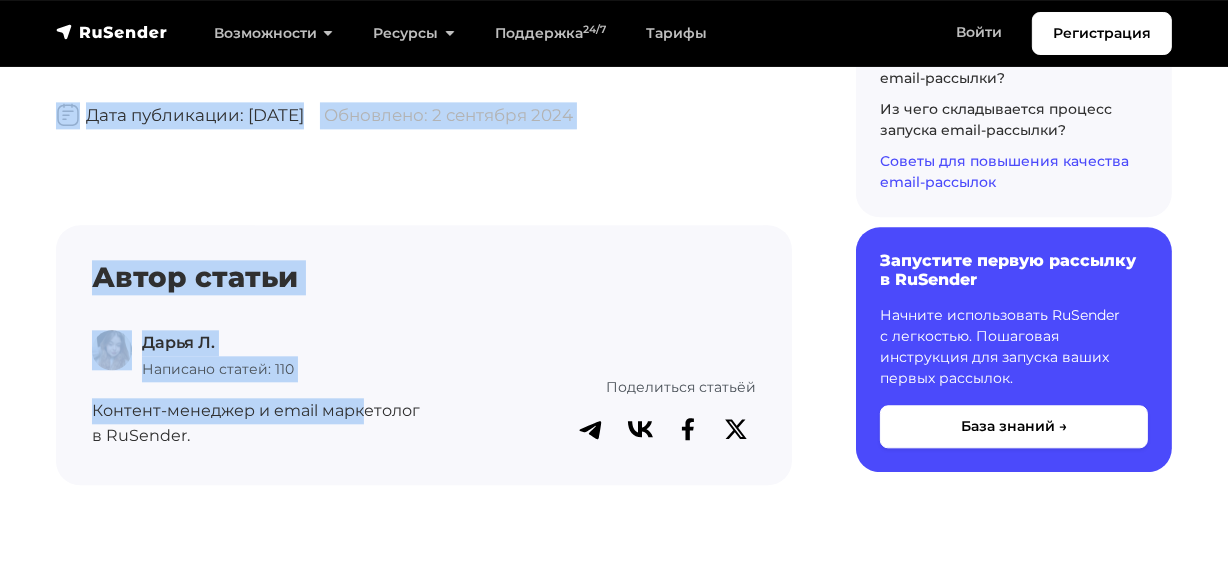 scroll, scrollTop: 10903, scrollLeft: 0, axis: vertical 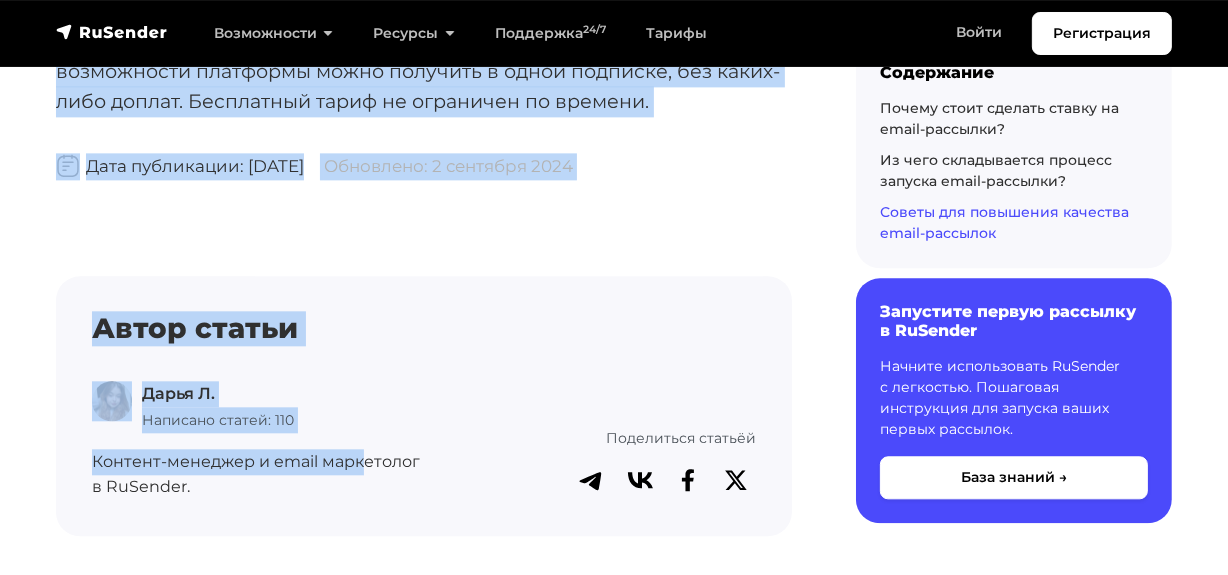 drag, startPoint x: 57, startPoint y: 380, endPoint x: 675, endPoint y: 74, distance: 689.6086 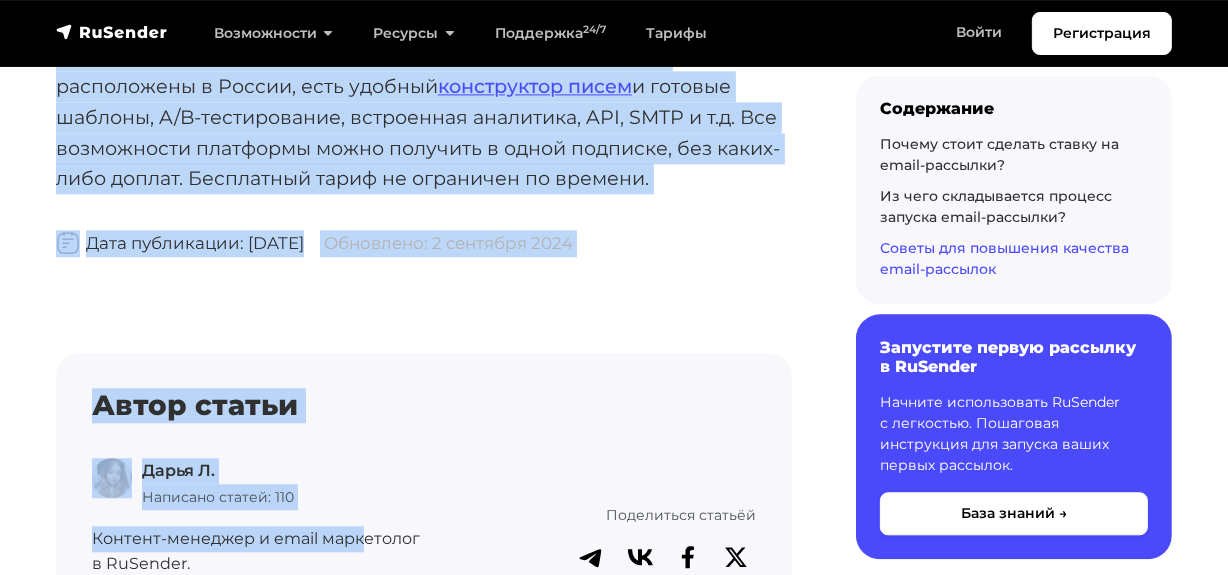 scroll, scrollTop: 10721, scrollLeft: 0, axis: vertical 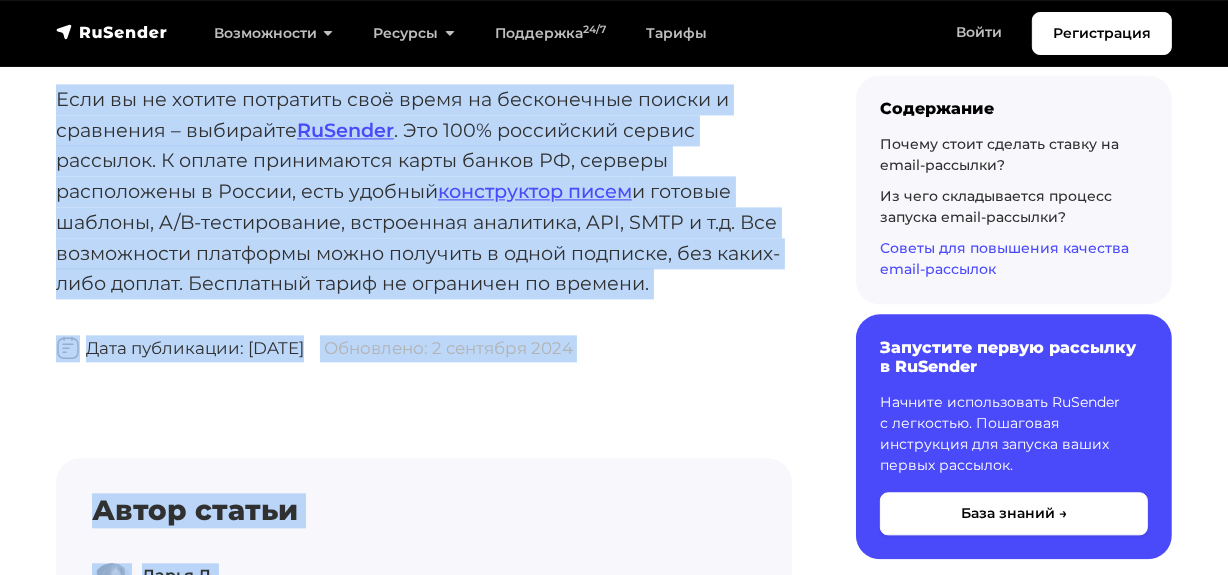 copy on "Эффективность email-рассылок складывается из нескольких важных составляющих: маркетинговая задача, которую должна решить рассылка, соответствие контента письма ожиданиям получателей и правильное выполнение всех технических требований,  чтобы письмо не попало в категорию спама .
Маркетинговые задачи могут быть разными, поэтому и типы писем будут разнообразными. Конечно, некоторые цели можно совмещать, но не стоит усердствовать в этом вопросе. Перегруз информацией будет только во вред.
Релевантность контента, соответствие его потребностям клиента – это ядро всей рассылки. Поэтому к нему нужно относиться максимально осторожно. Более того, у каждого типа писем и разных вариантов подачи информации должны быть свои получатели – целевая аудитория (сегменты).
Так как технические детали во многом зависят от выбранного  почтового сервиса , его возможностей и авторитета (доверия со стороны почтовых служб), максимально подробно остановимся на том, как выполнить два первых условия.
Почему стоит сделать ставку н..." 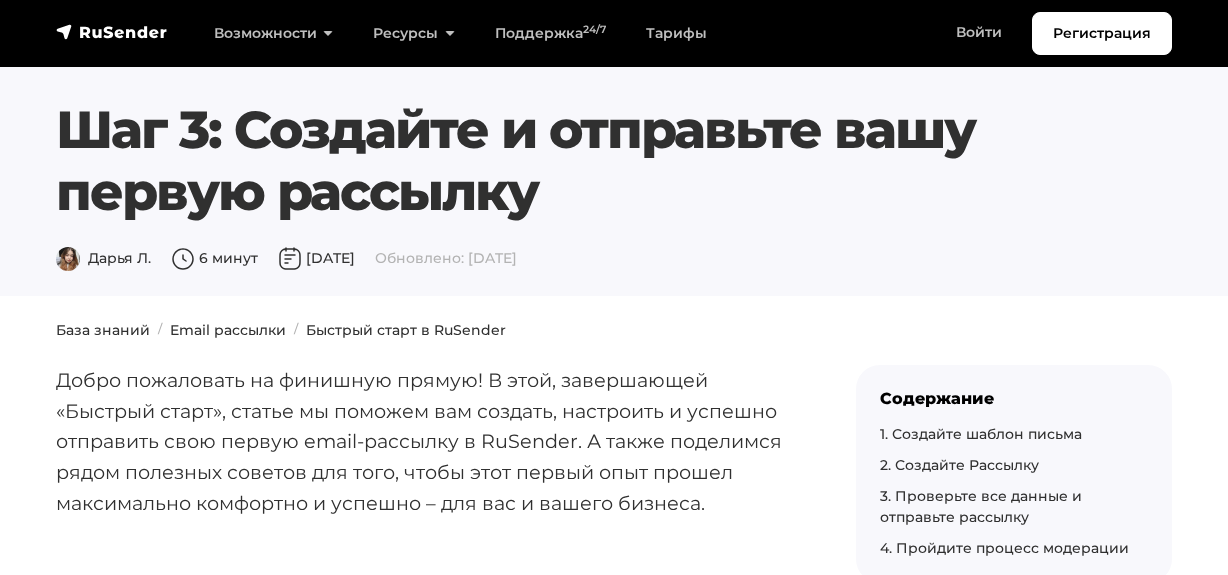 scroll, scrollTop: 0, scrollLeft: 0, axis: both 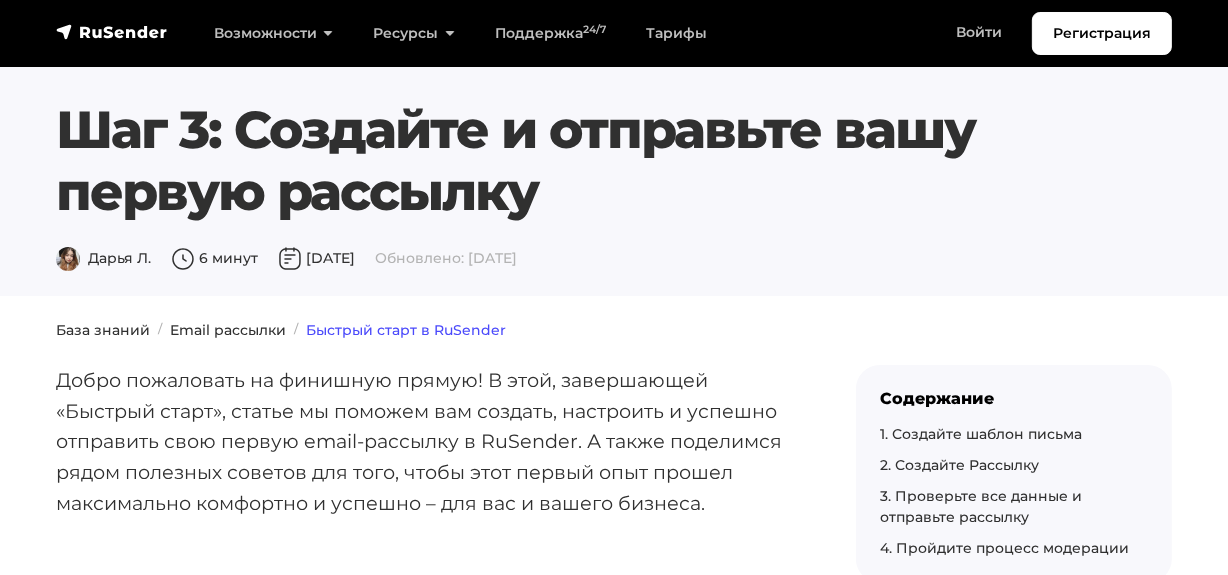 click on "Быстрый старт в RuSender" at bounding box center (406, 330) 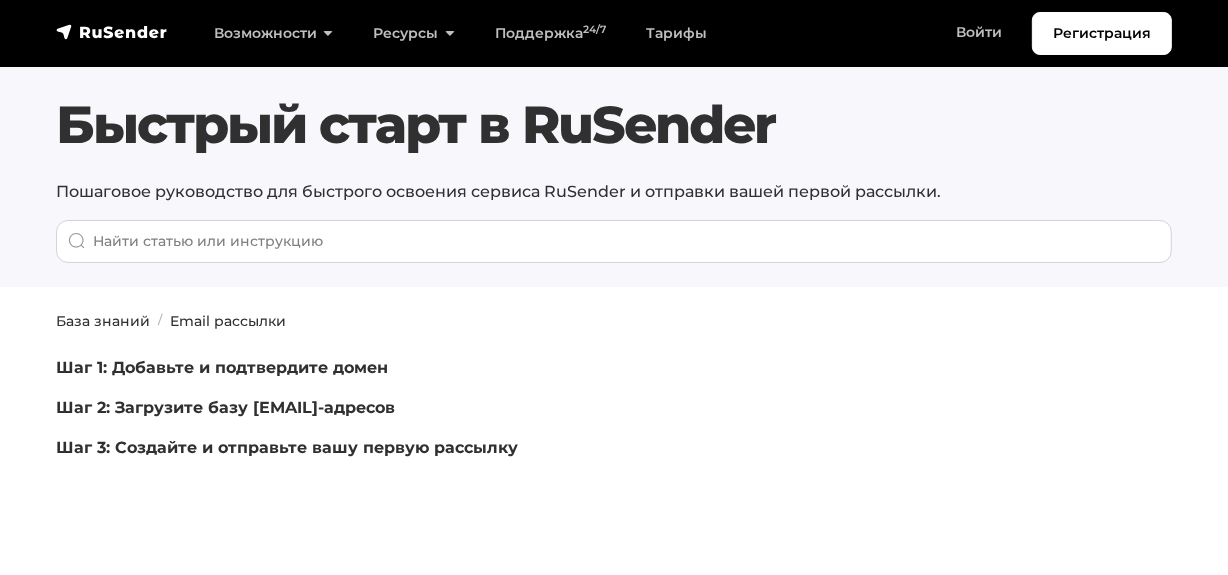 scroll, scrollTop: 90, scrollLeft: 0, axis: vertical 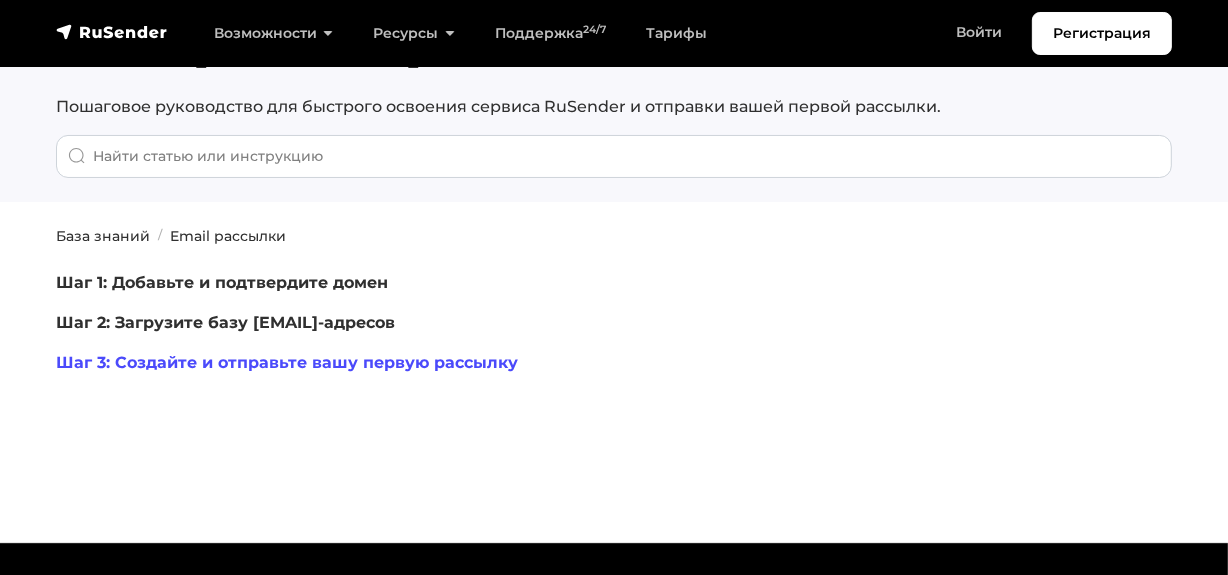 click on "Шаг 3: Создайте и отправьте вашу первую рассылку" at bounding box center [287, 362] 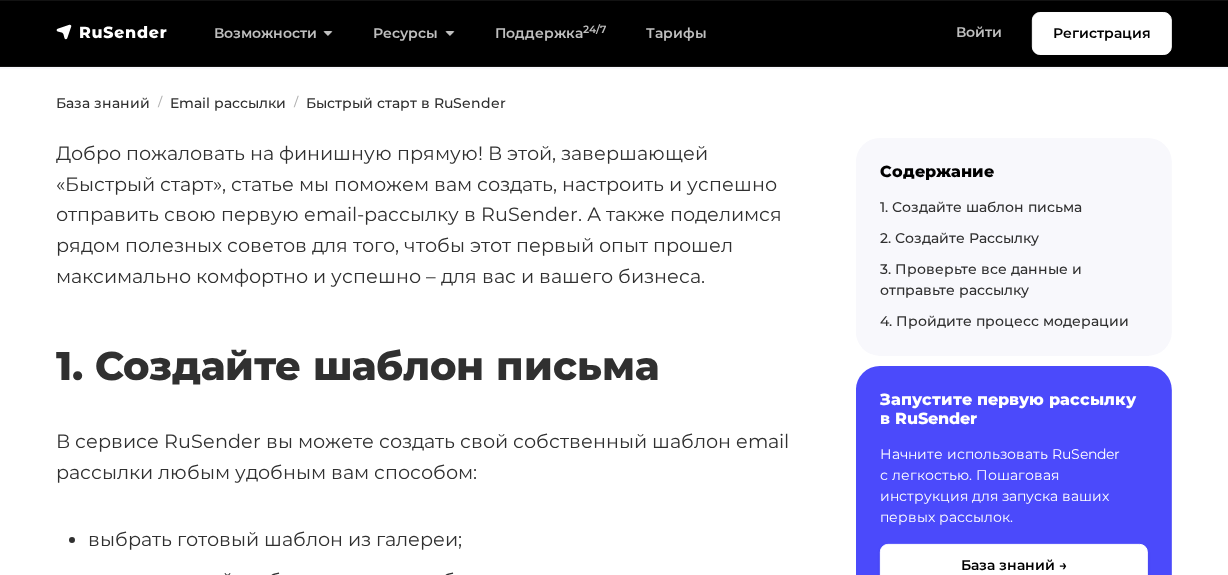 scroll, scrollTop: 272, scrollLeft: 0, axis: vertical 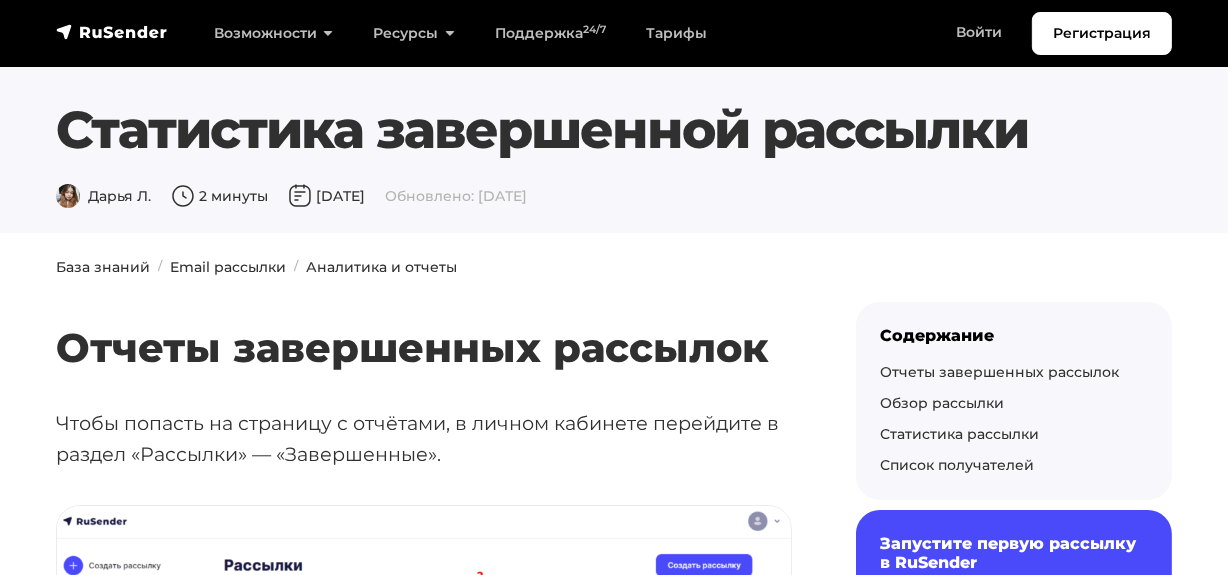 click on "Отчеты завершенных рассылок" at bounding box center (424, 318) 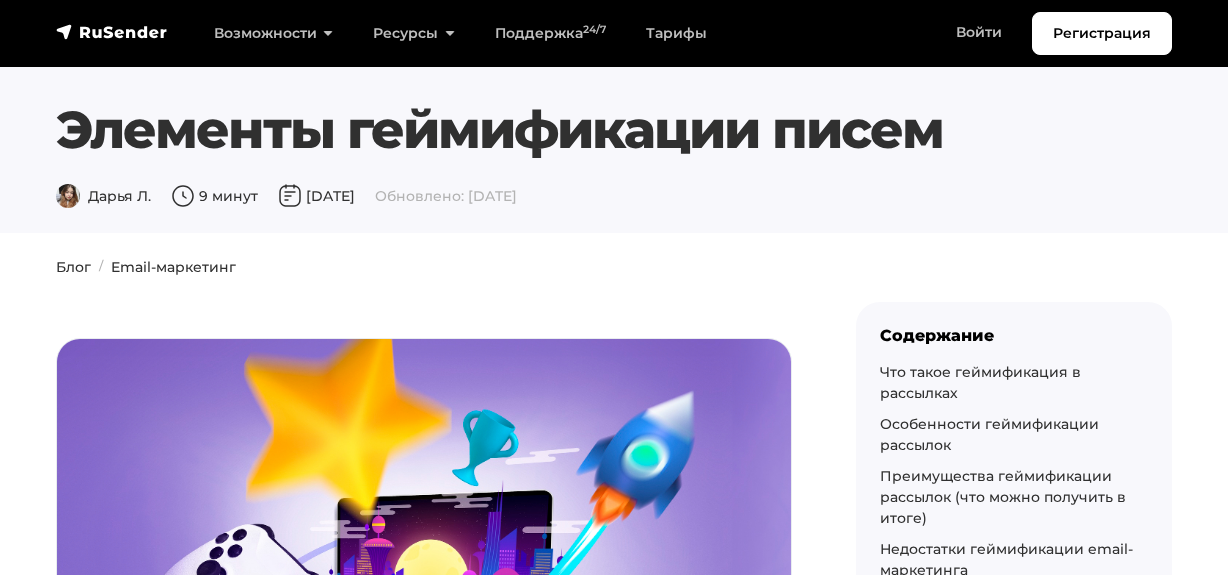 scroll, scrollTop: 0, scrollLeft: 0, axis: both 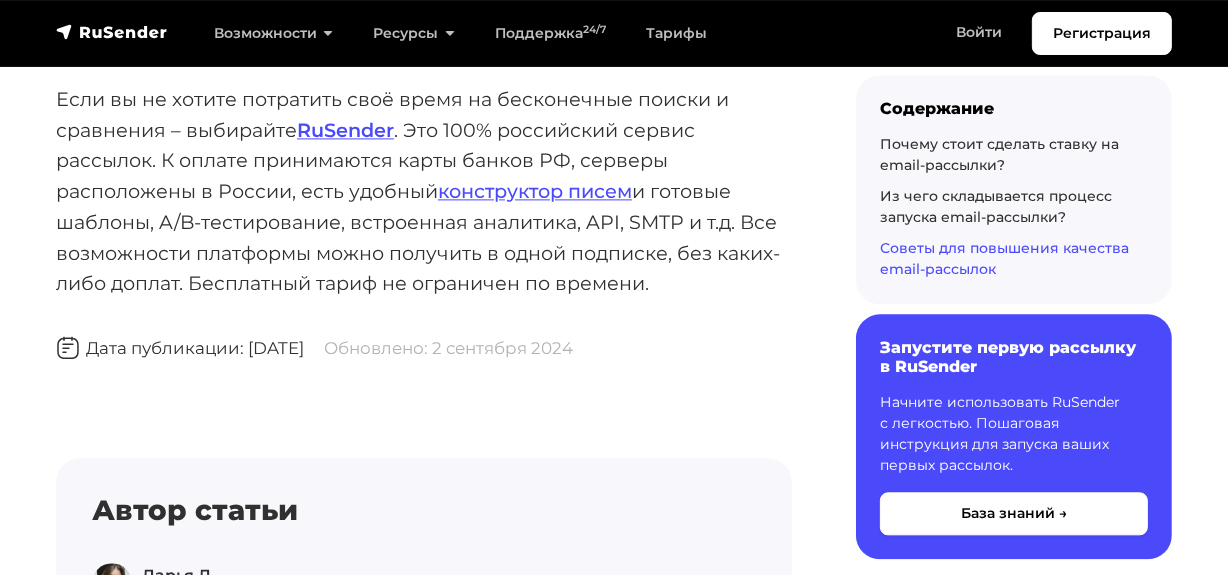 click on "Если вы не хотите потратить своё время на бесконечные поиски и сравнения – выбирайте RuSender . Это 100% российский сервис рассылок. К оплате принимаются карты банков РФ, серверы расположены в России, есть удобный конструктор писем и готовые шаблоны, A/B-тестирование, встроенная аналитика, API, SMTP и т.д. Все возможности платформы можно получить в одной подписке, без каких-либо доплат. Бесплатный тариф не ограничен по времени." at bounding box center [424, 191] 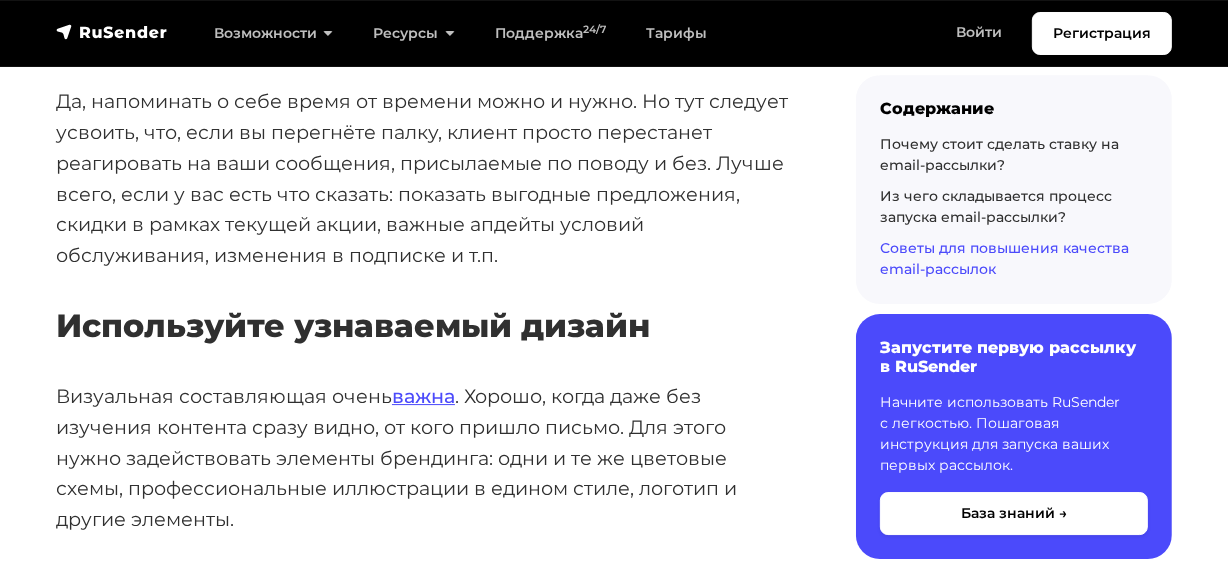 scroll, scrollTop: 5903, scrollLeft: 0, axis: vertical 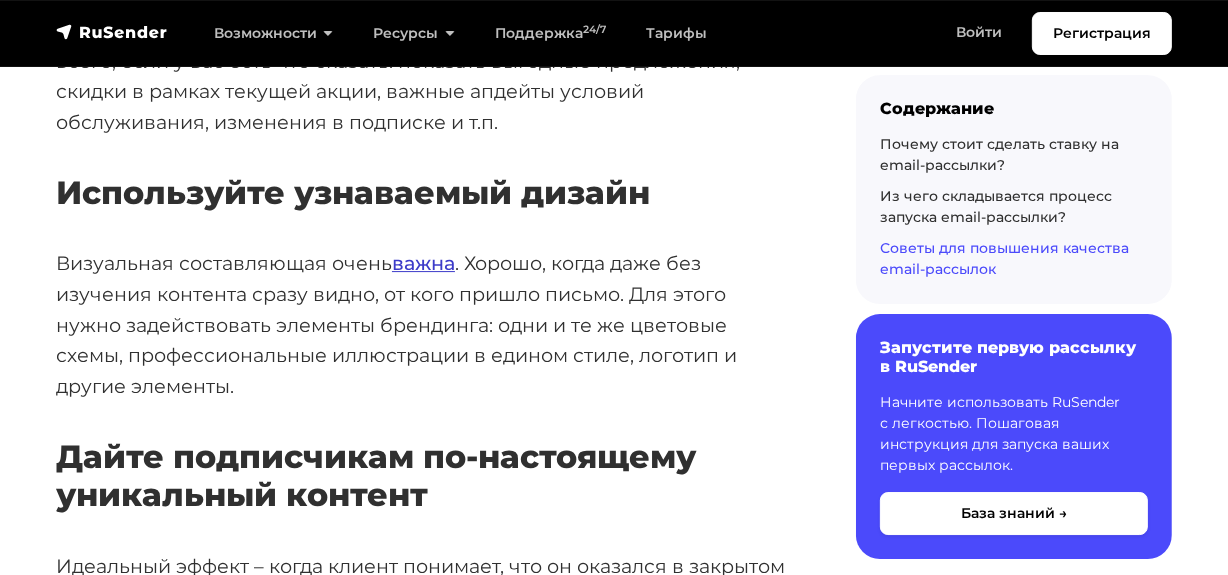 click on "важна" at bounding box center (423, 263) 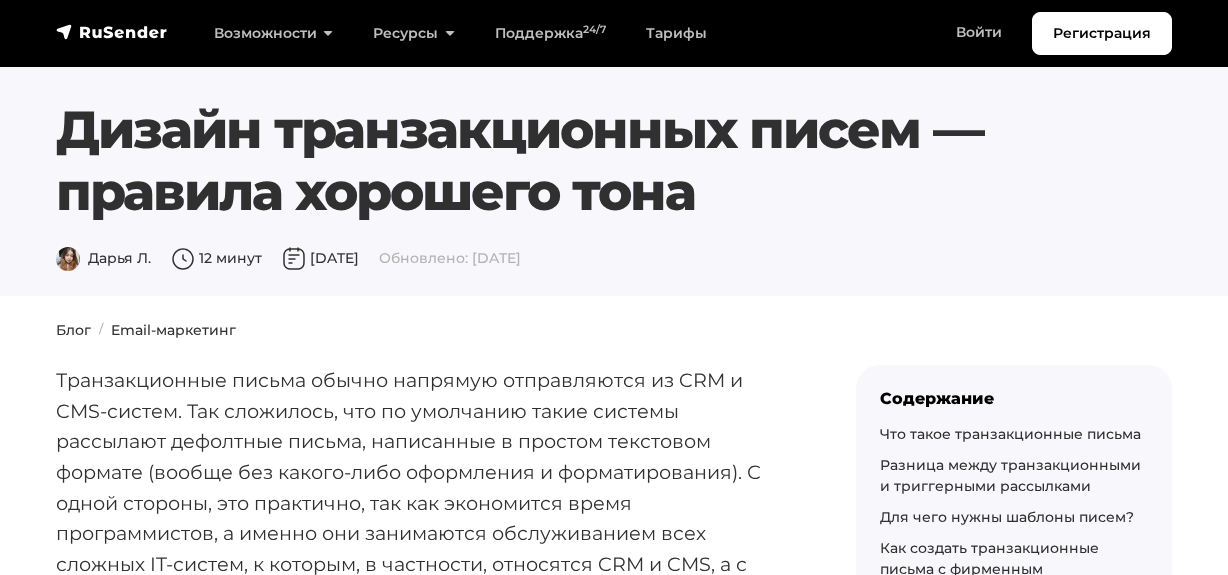 scroll, scrollTop: 0, scrollLeft: 0, axis: both 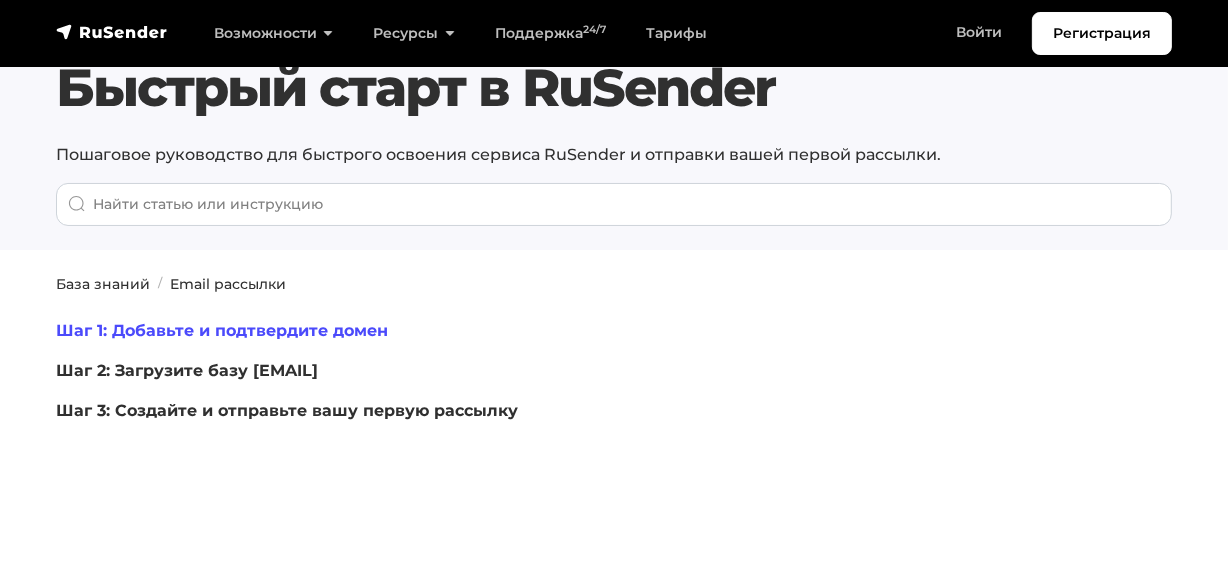 click on "Шаг 1: Добавьте и подтвердите домен" at bounding box center [222, 330] 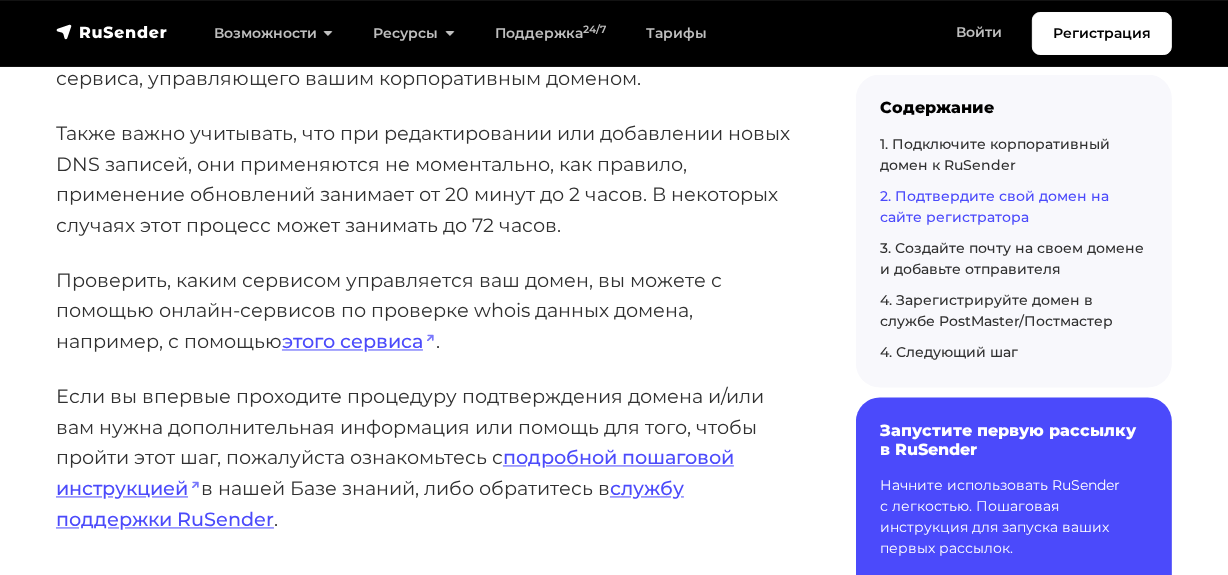 scroll, scrollTop: 3363, scrollLeft: 0, axis: vertical 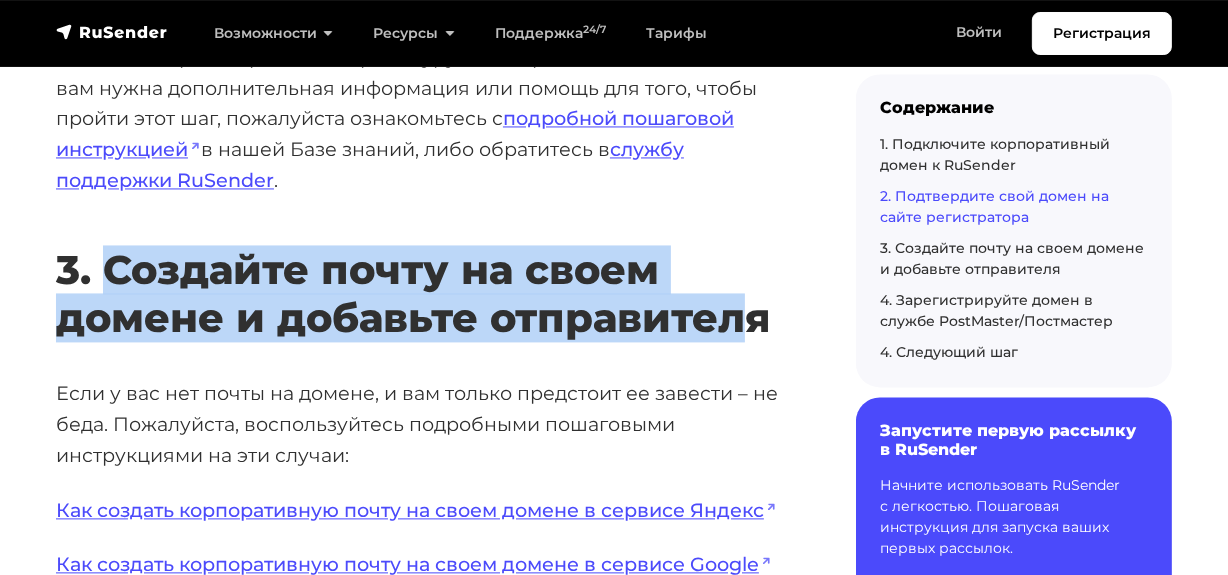drag, startPoint x: 109, startPoint y: 270, endPoint x: 750, endPoint y: 315, distance: 642.57764 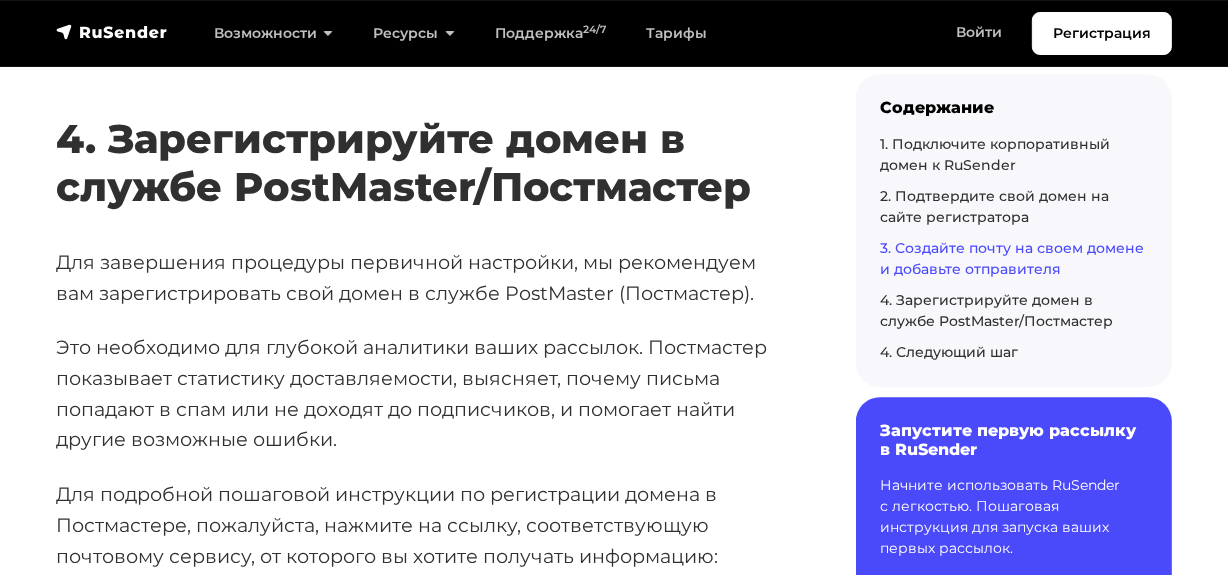 scroll, scrollTop: 5181, scrollLeft: 0, axis: vertical 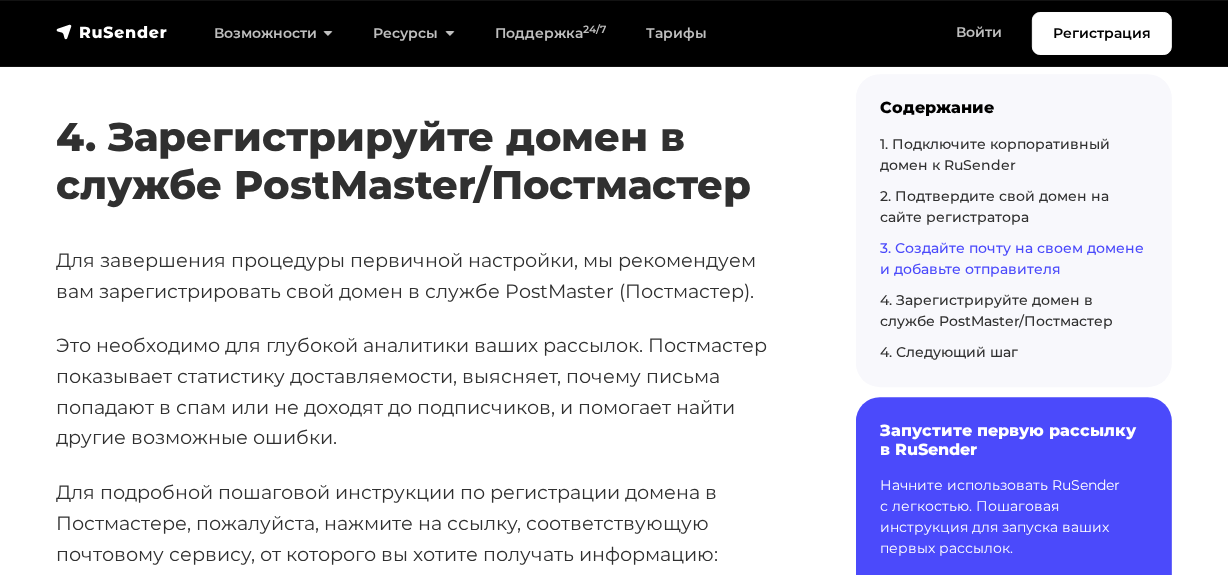 click on "4. Зарегистрируйте домен в службе PostMaster/Постмастер" at bounding box center [424, 131] 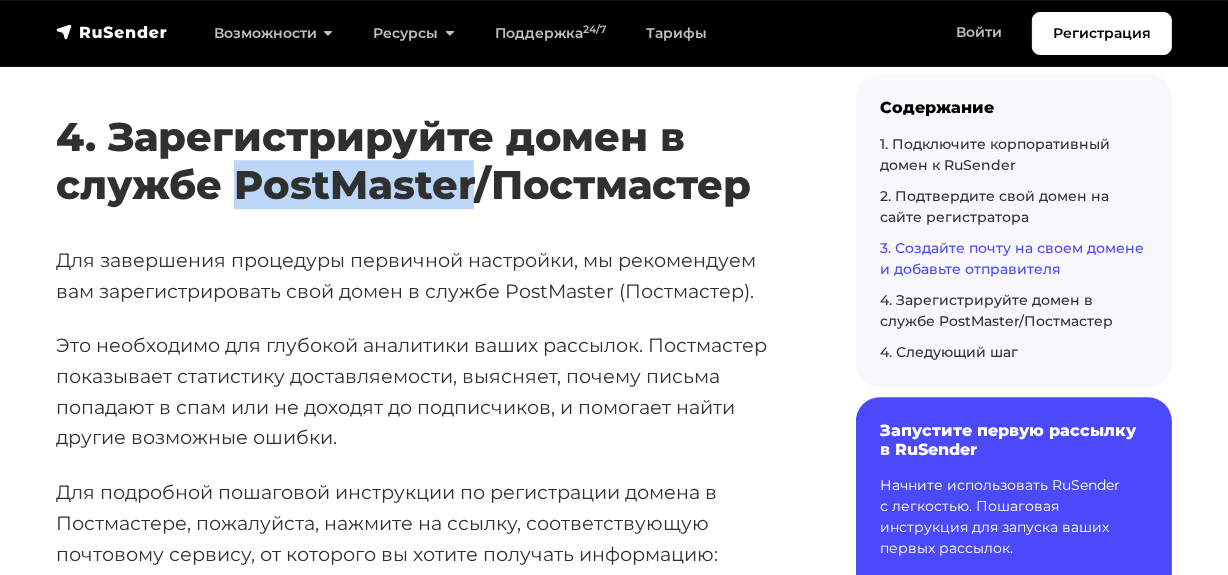 click on "4. Зарегистрируйте домен в службе PostMaster/Постмастер" at bounding box center [424, 131] 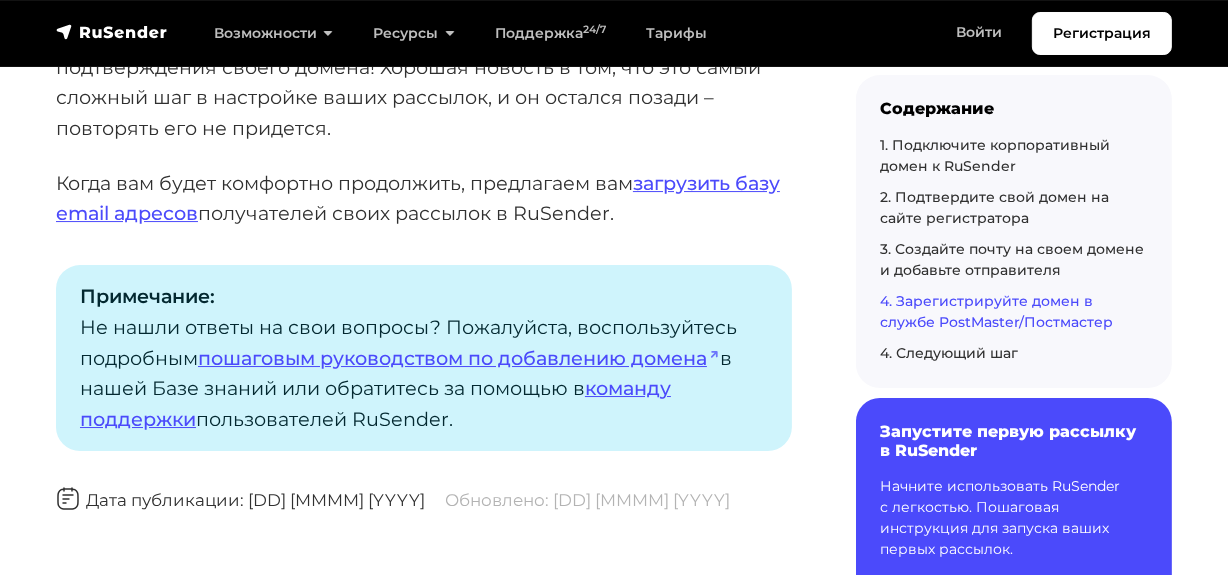 scroll, scrollTop: 5545, scrollLeft: 0, axis: vertical 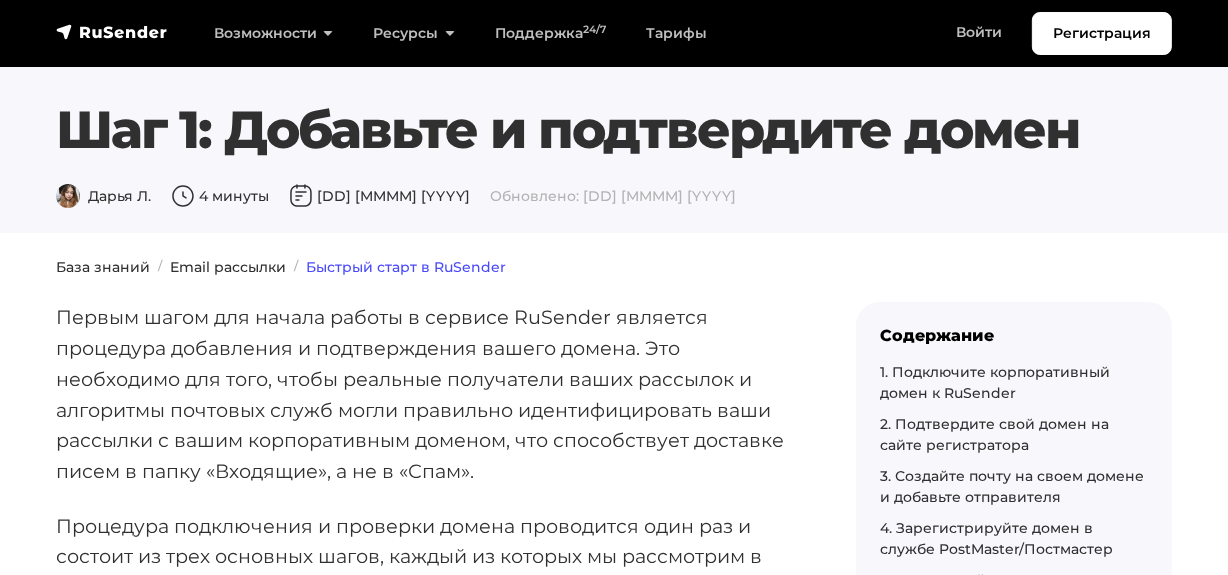 click on "Быстрый старт в RuSender" at bounding box center (406, 267) 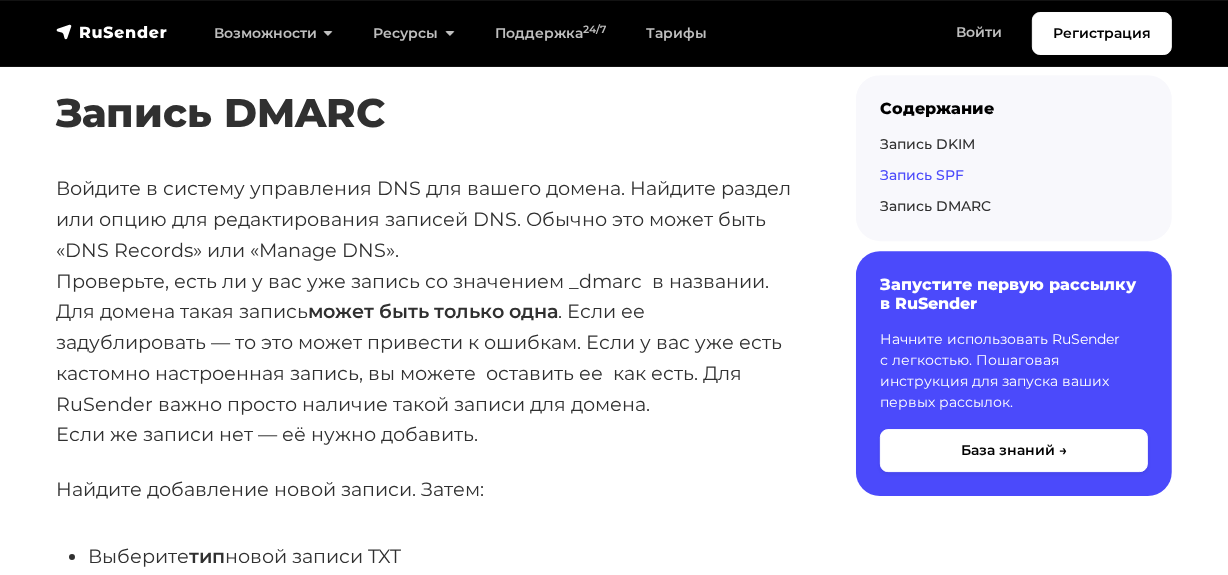 scroll, scrollTop: 6272, scrollLeft: 0, axis: vertical 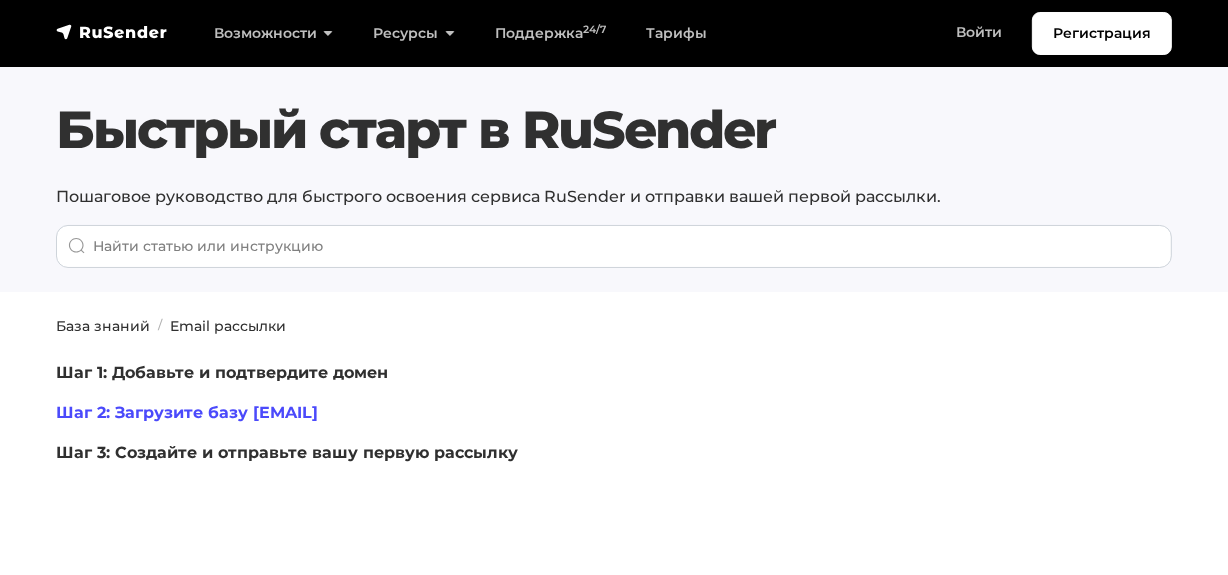 click on "Шаг 2: Загрузите базу email-адресов" at bounding box center (187, 412) 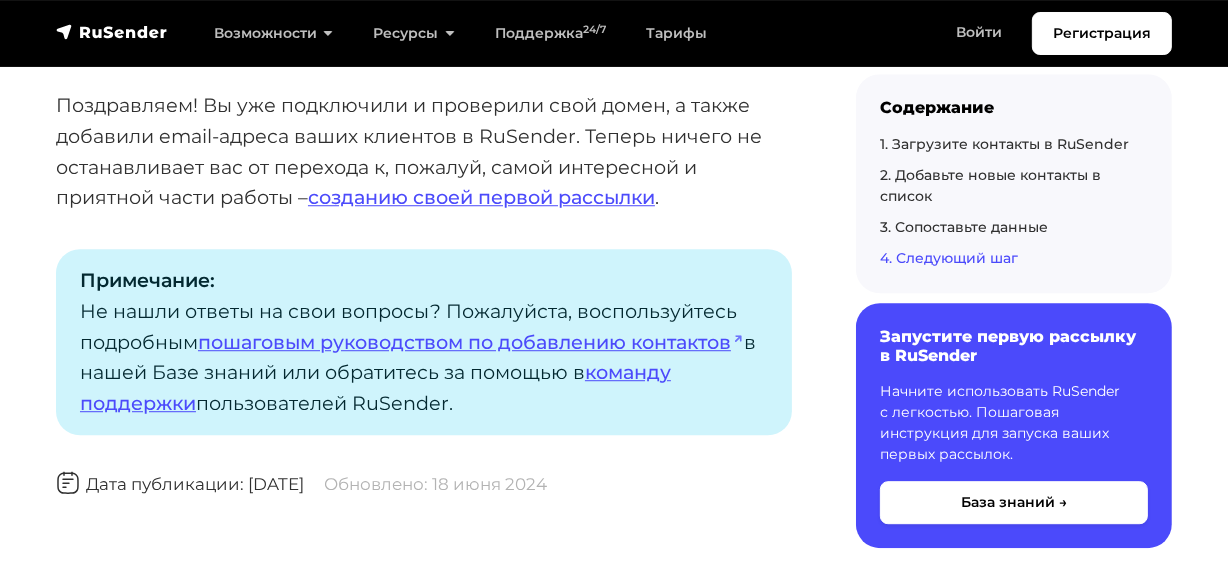 scroll, scrollTop: 4909, scrollLeft: 0, axis: vertical 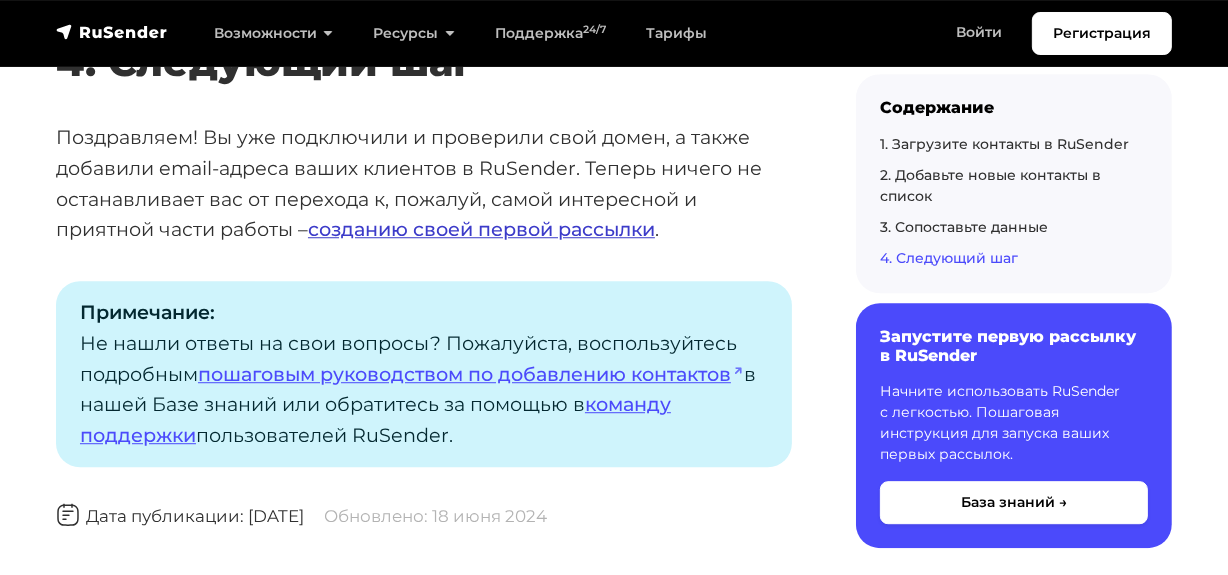 click on "созданию своей первой рассылки" at bounding box center (481, 229) 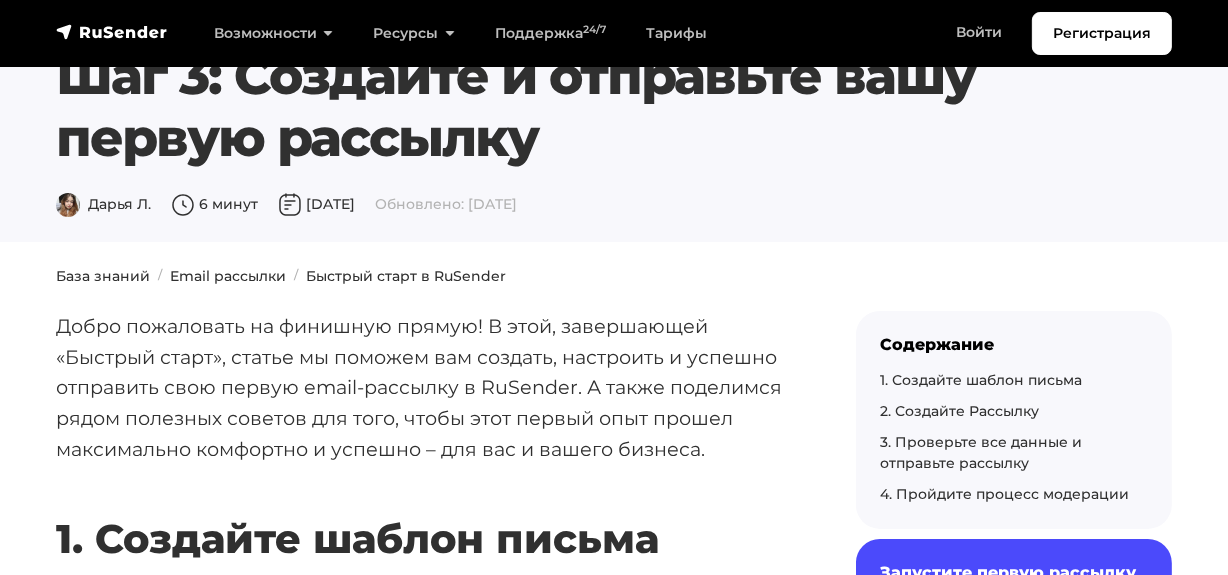 scroll, scrollTop: 0, scrollLeft: 0, axis: both 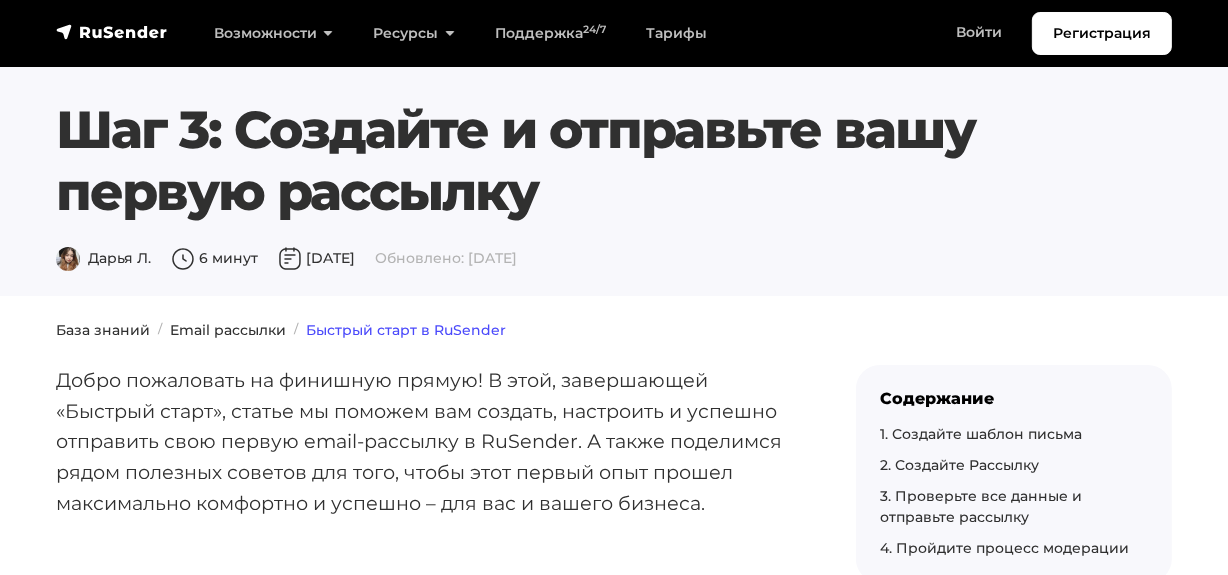 click on "Быстрый старт в RuSender" at bounding box center (406, 330) 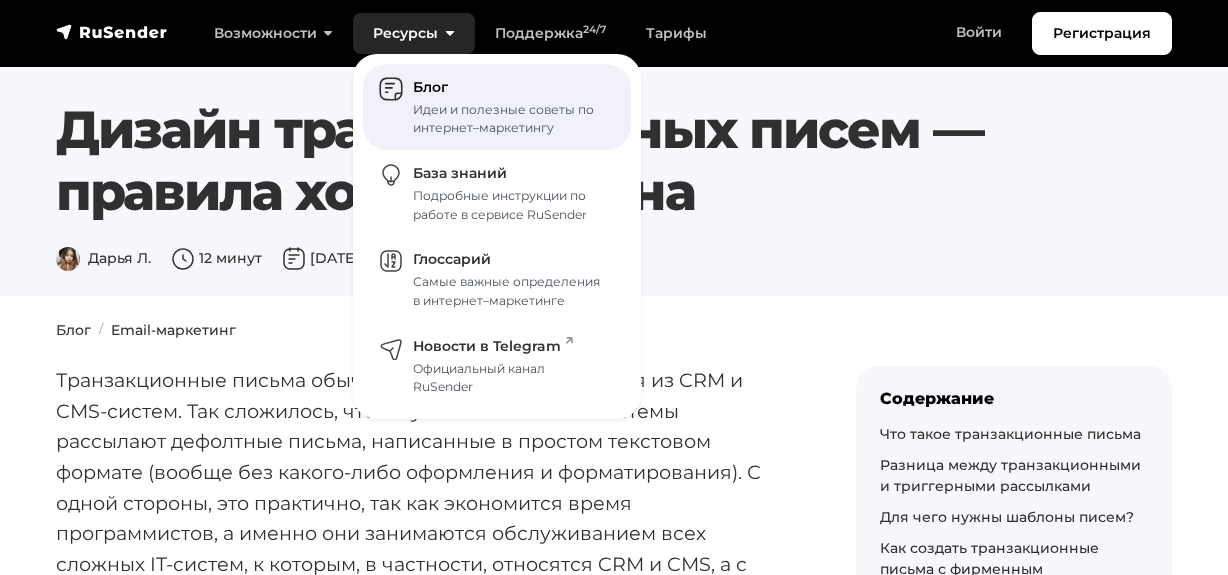 scroll, scrollTop: 0, scrollLeft: 0, axis: both 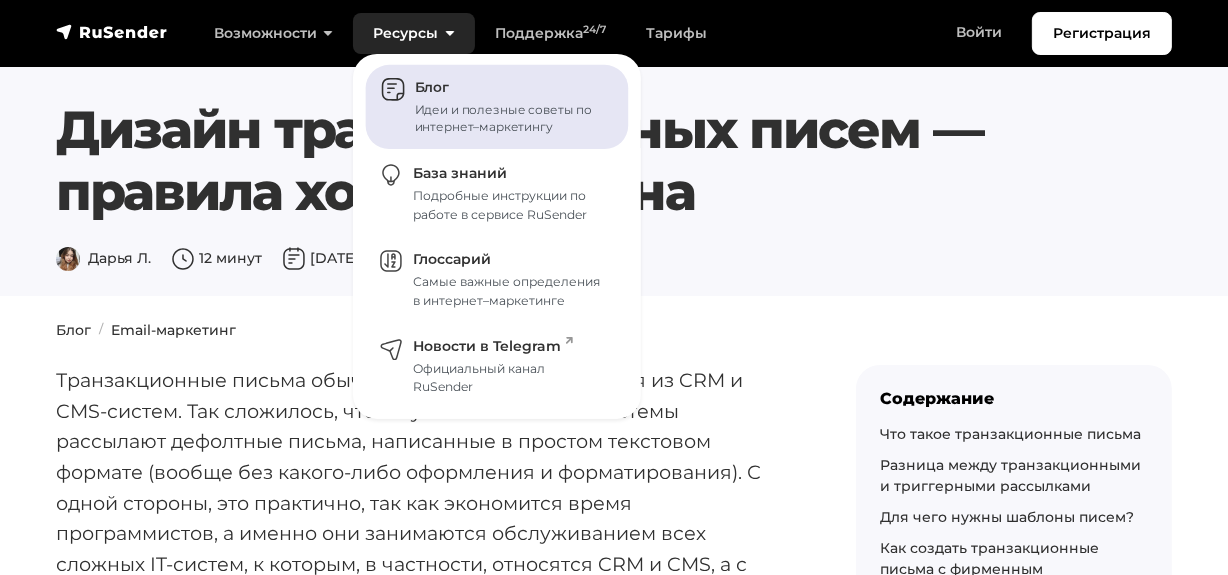 click on "Блог
Идеи и полезные советы по интернет–маркетингу" at bounding box center (497, 107) 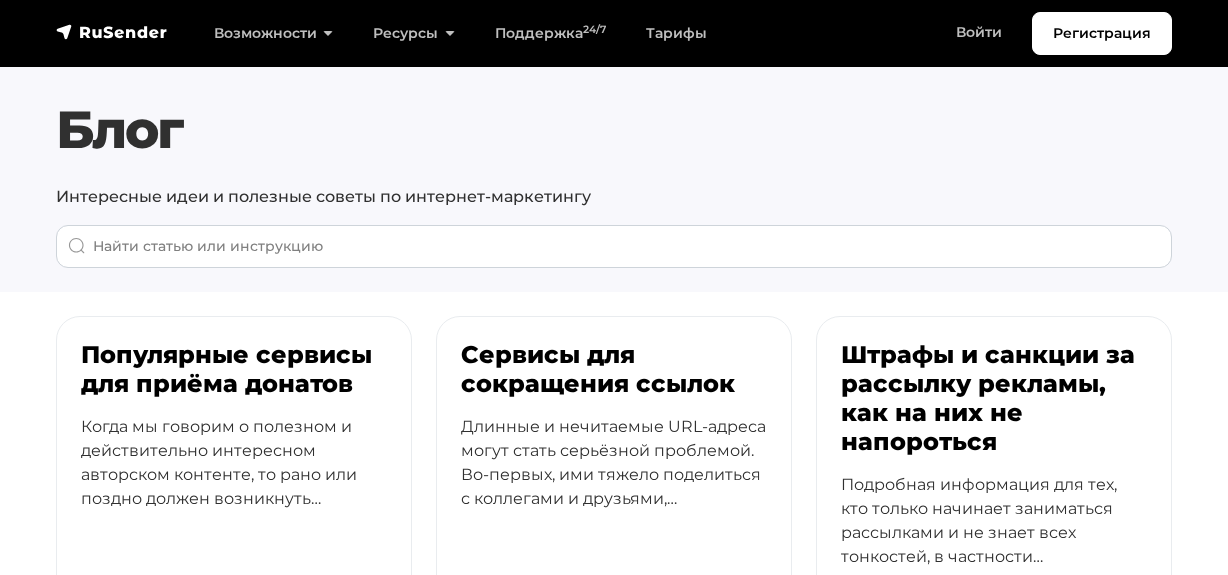 scroll, scrollTop: 0, scrollLeft: 0, axis: both 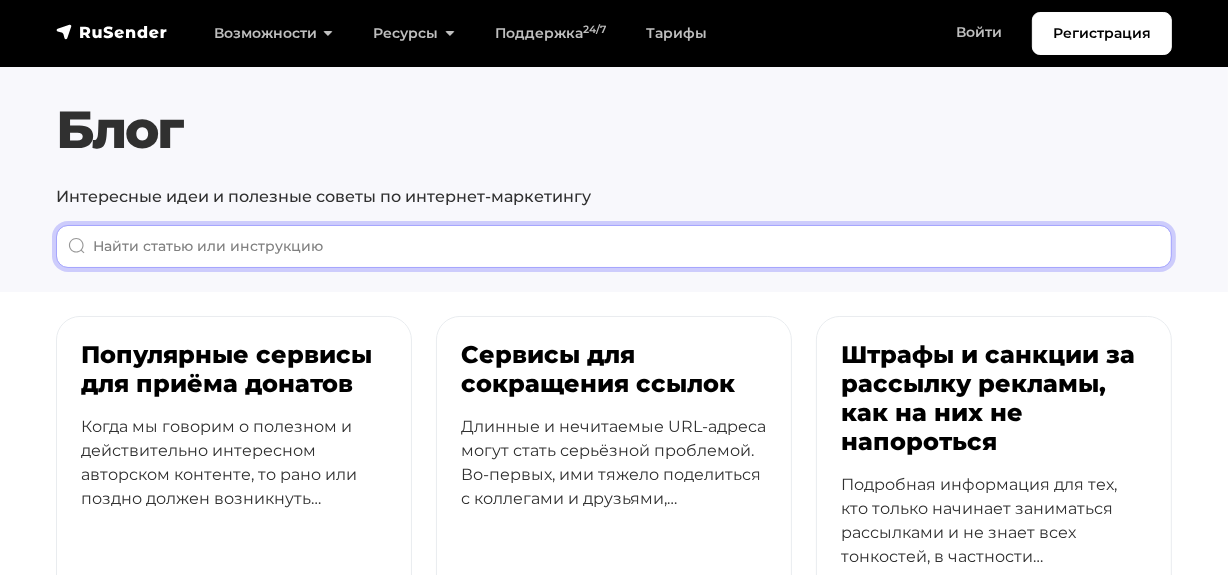 click at bounding box center (614, 246) 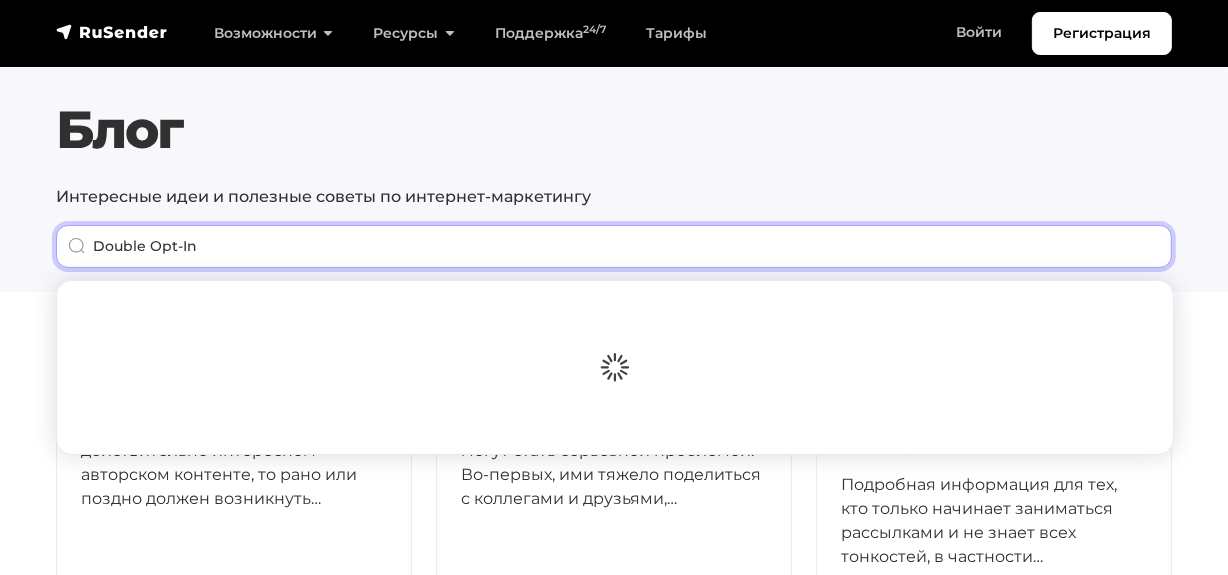 type on "Double Opt-In" 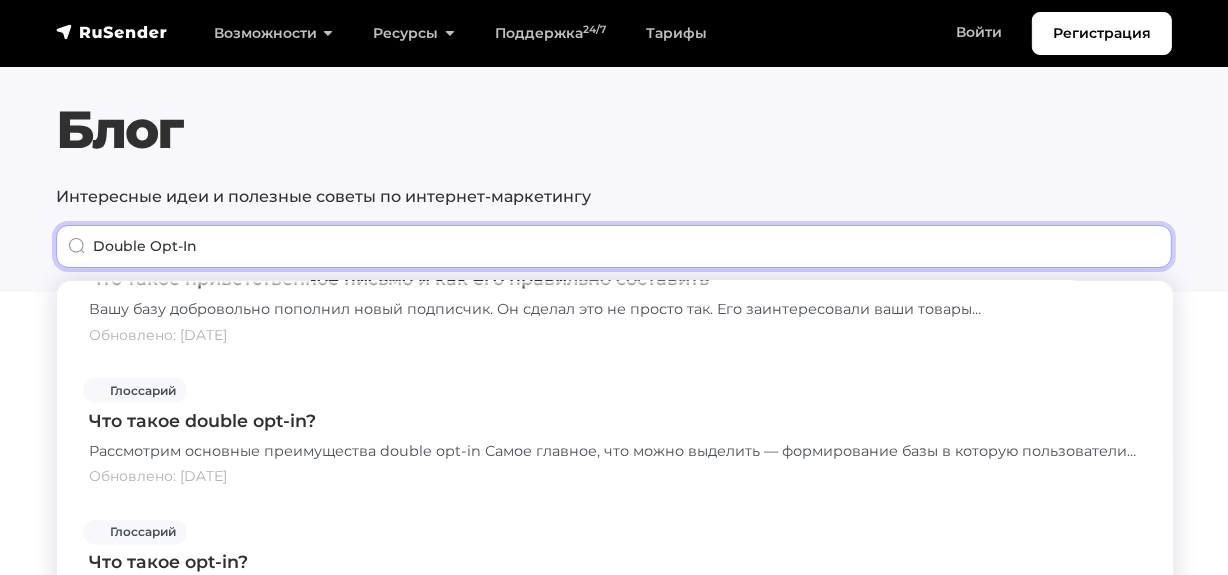 scroll, scrollTop: 1909, scrollLeft: 0, axis: vertical 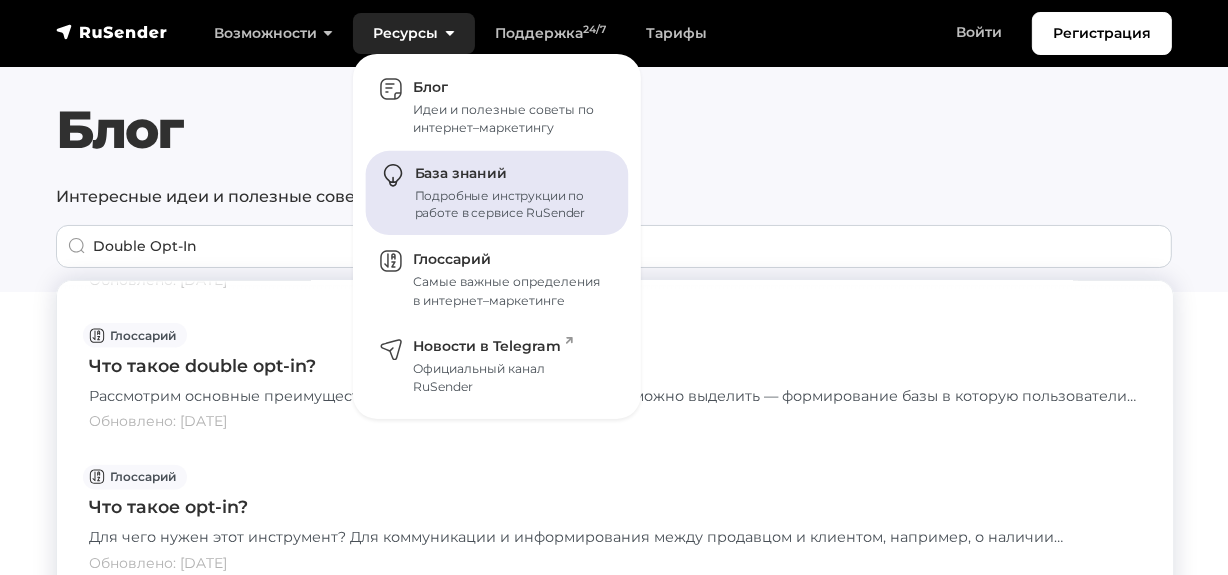 click on "Подробные инструкции по работе в сервисе RuSender" at bounding box center (510, 205) 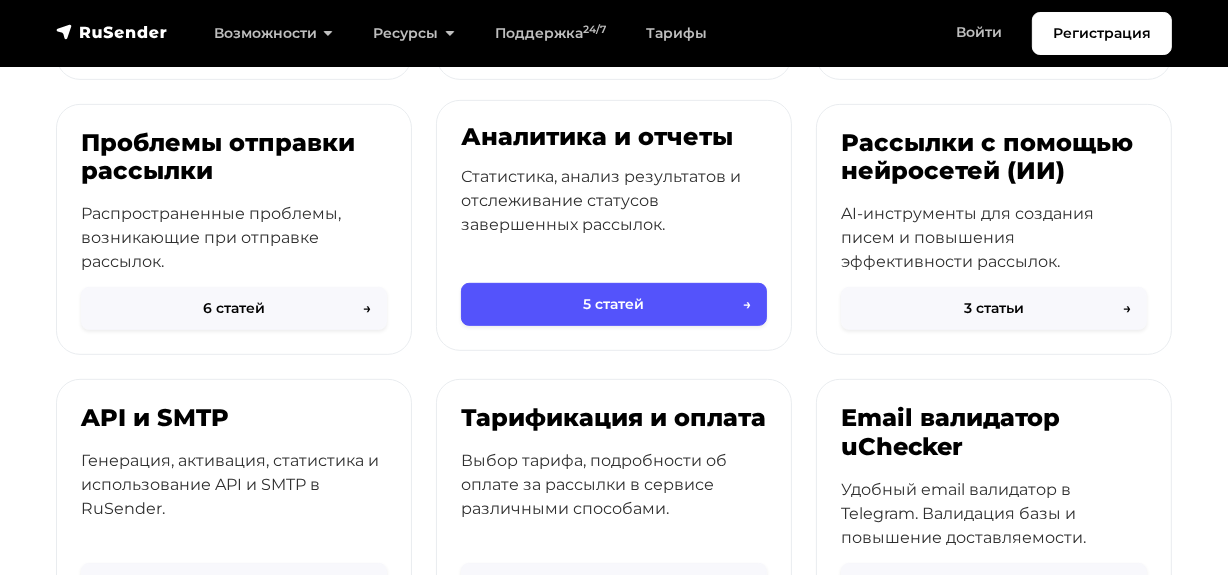scroll, scrollTop: 1000, scrollLeft: 0, axis: vertical 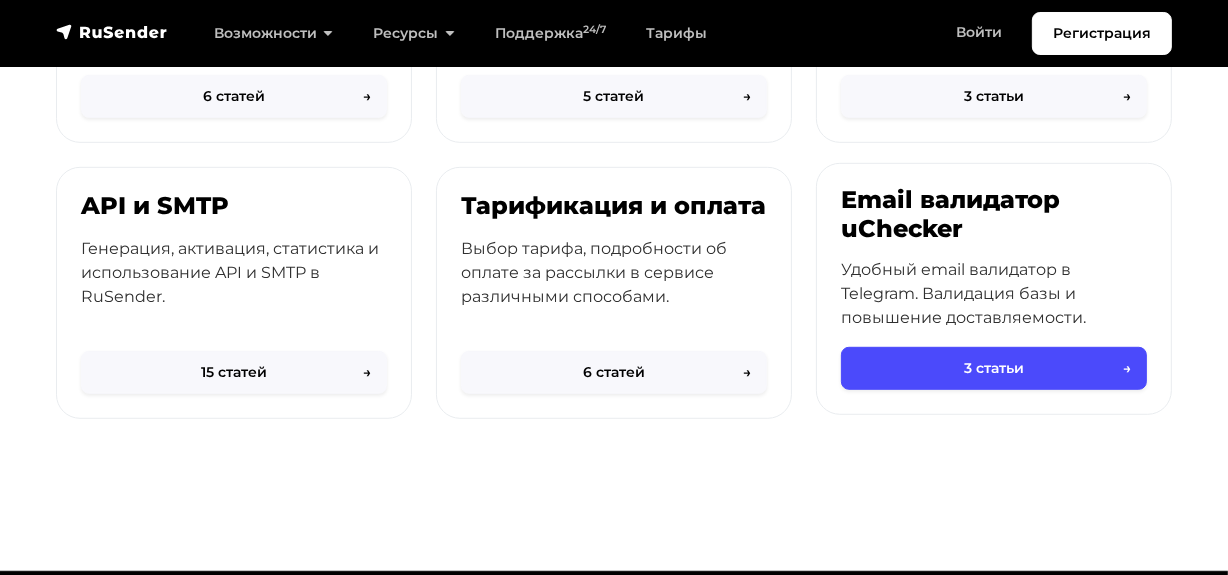 click on "Email валидатор uChecker" at bounding box center (994, 215) 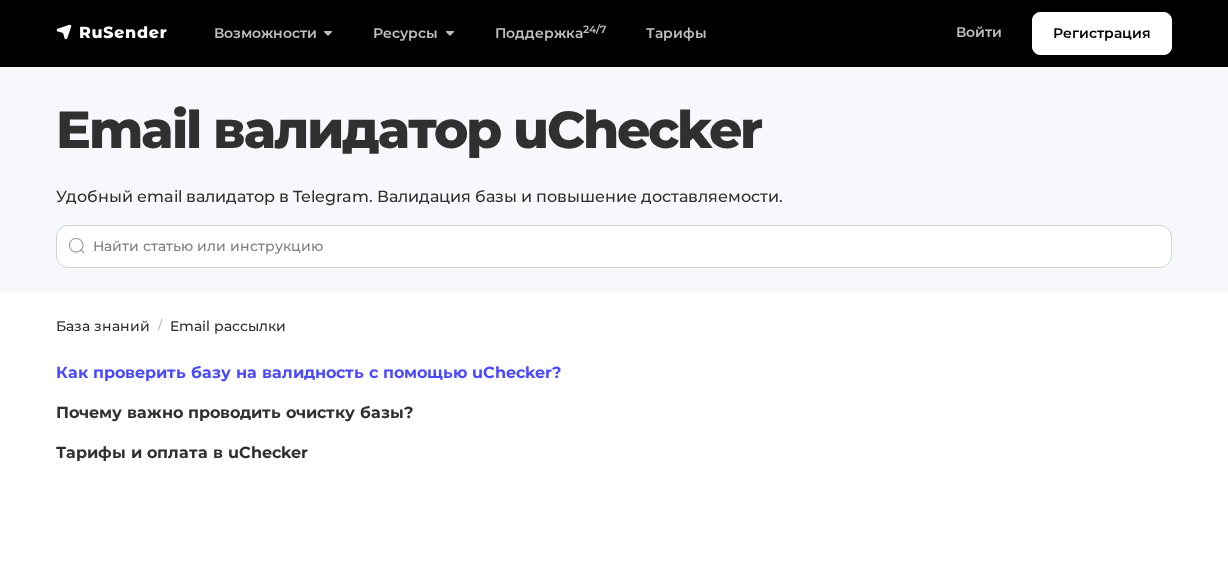 scroll, scrollTop: 0, scrollLeft: 0, axis: both 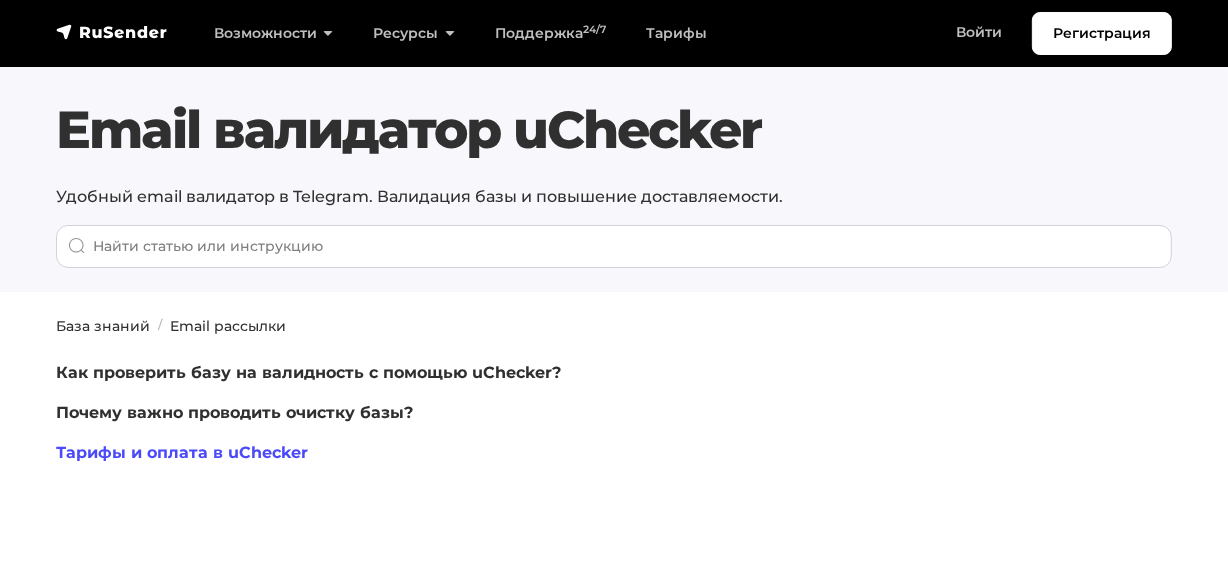 click on "Тарифы и оплата в uChecker" at bounding box center (182, 452) 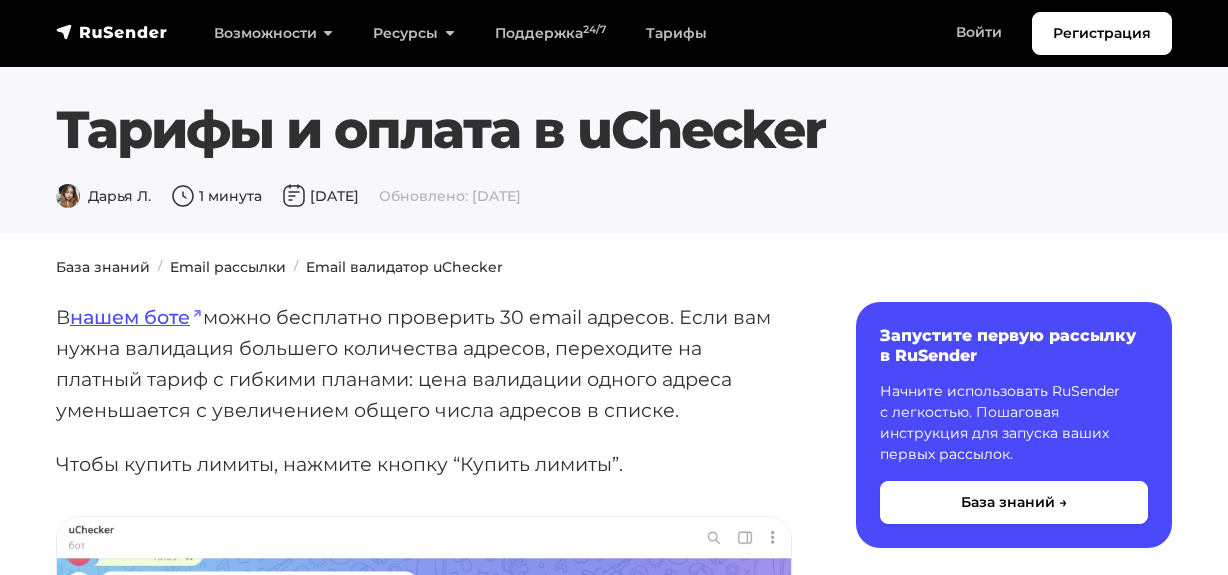 scroll, scrollTop: 0, scrollLeft: 0, axis: both 